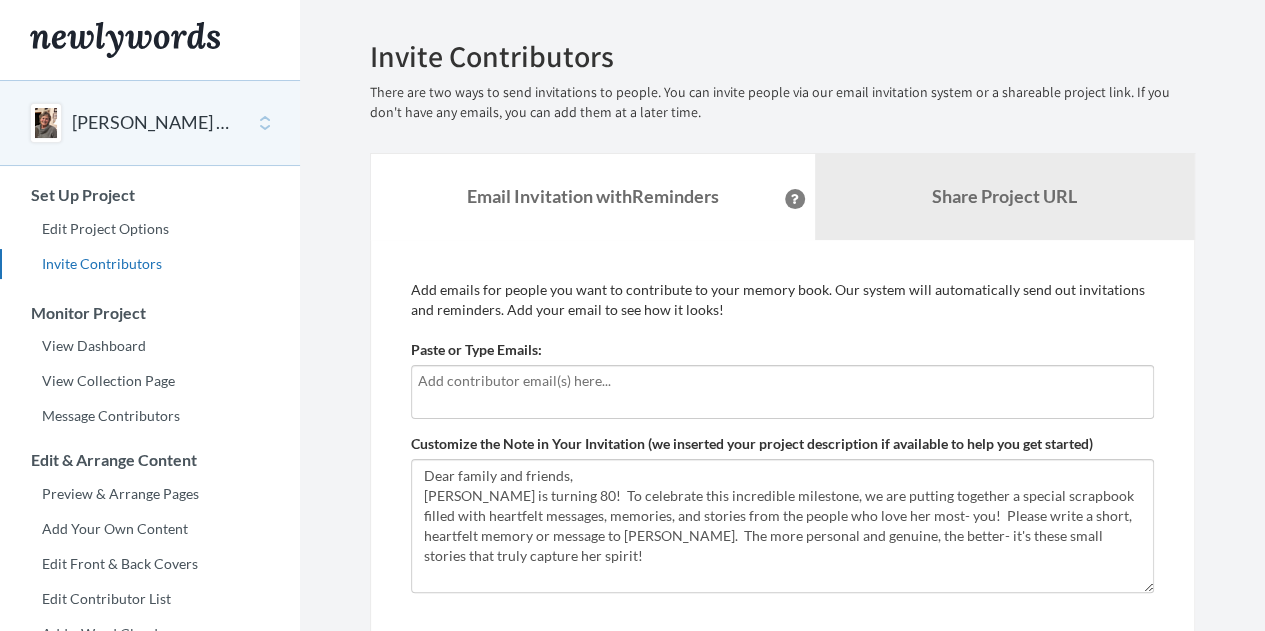 scroll, scrollTop: 0, scrollLeft: 0, axis: both 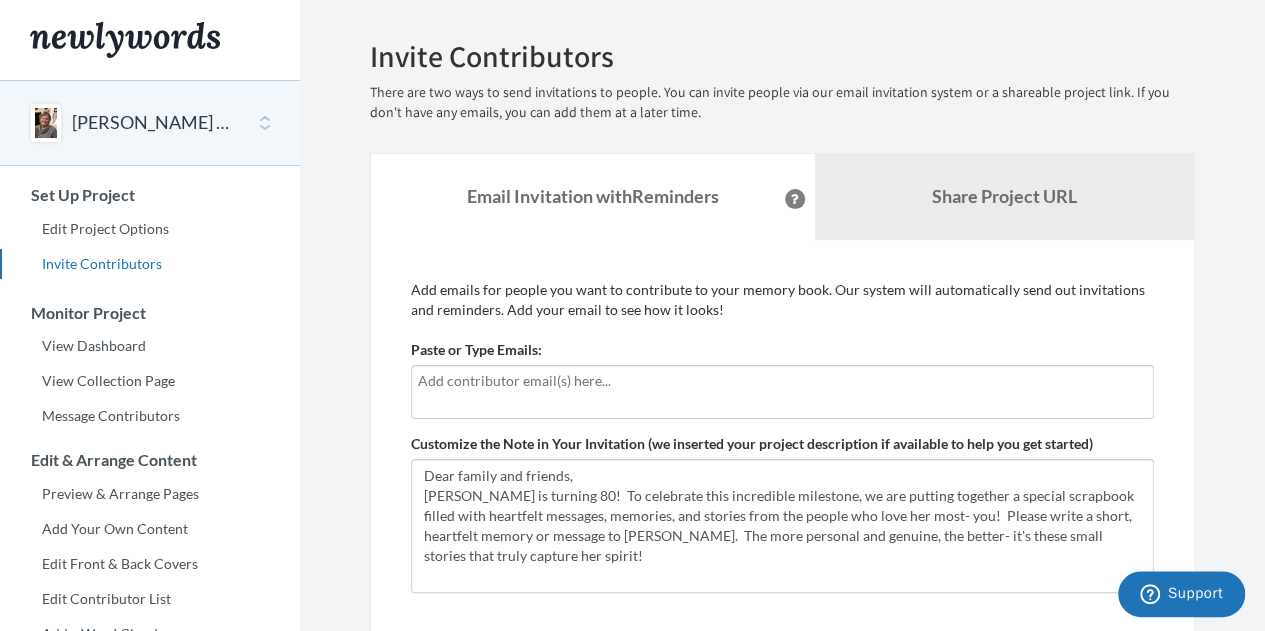 click at bounding box center (782, 381) 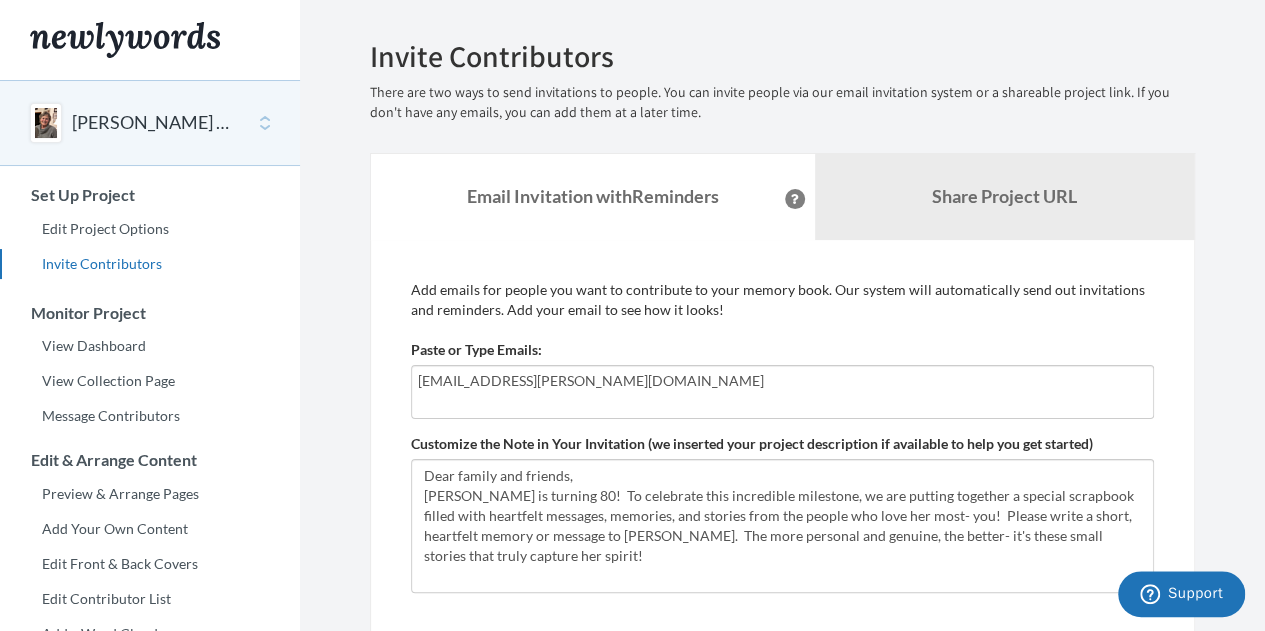 type on "[EMAIL_ADDRESS][PERSON_NAME][DOMAIN_NAME]" 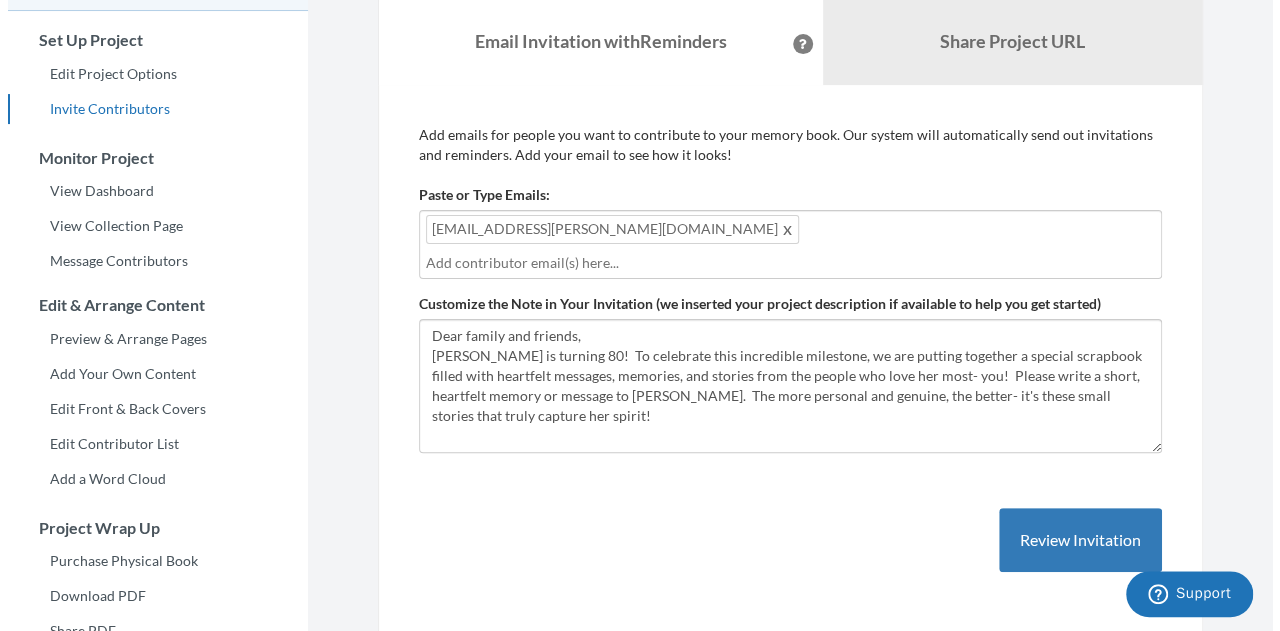 scroll, scrollTop: 156, scrollLeft: 0, axis: vertical 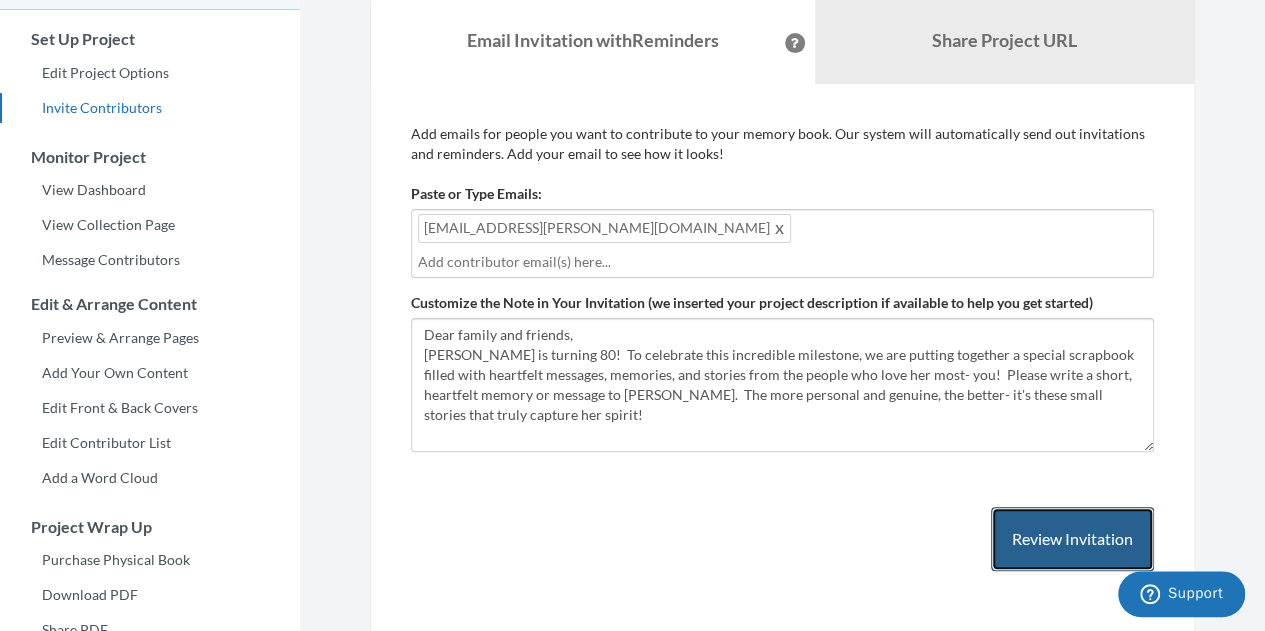 click on "Review Invitation" at bounding box center [1072, 539] 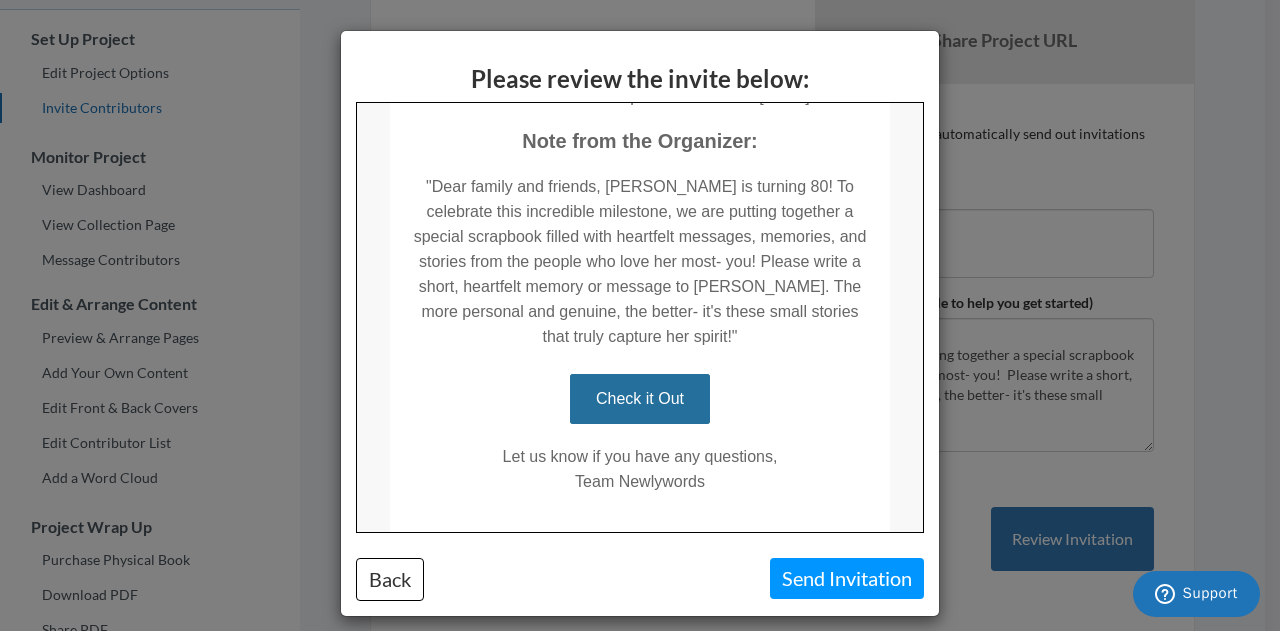 scroll, scrollTop: 482, scrollLeft: 0, axis: vertical 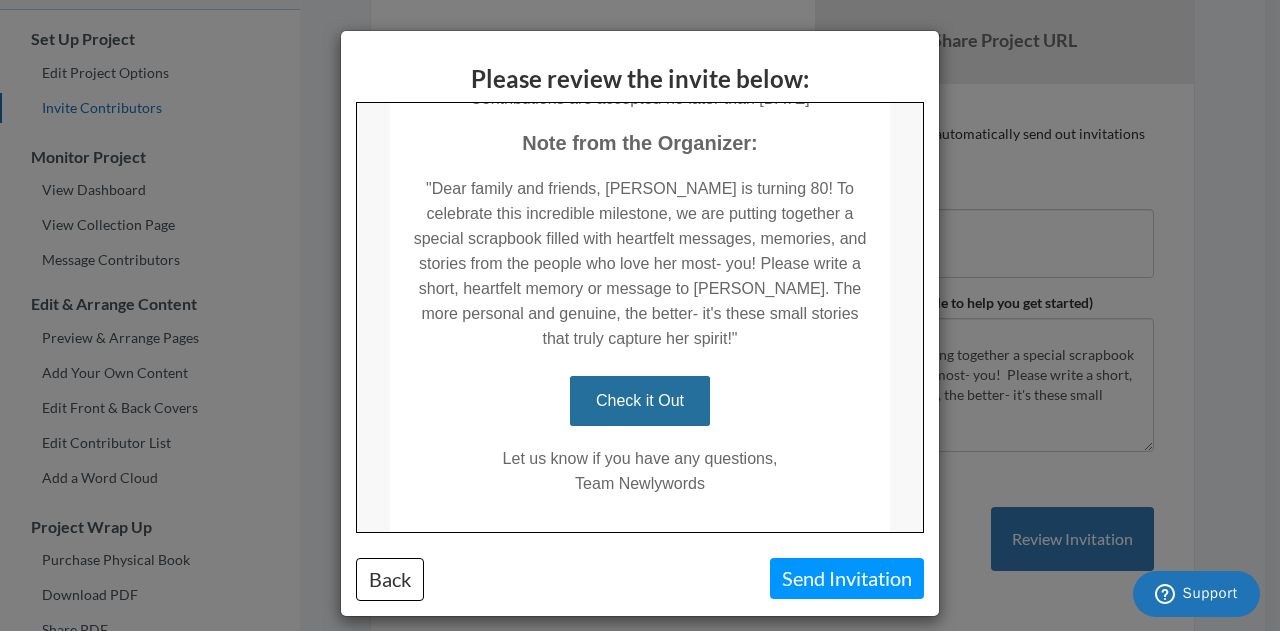 click on "Check it Out" at bounding box center [639, 400] 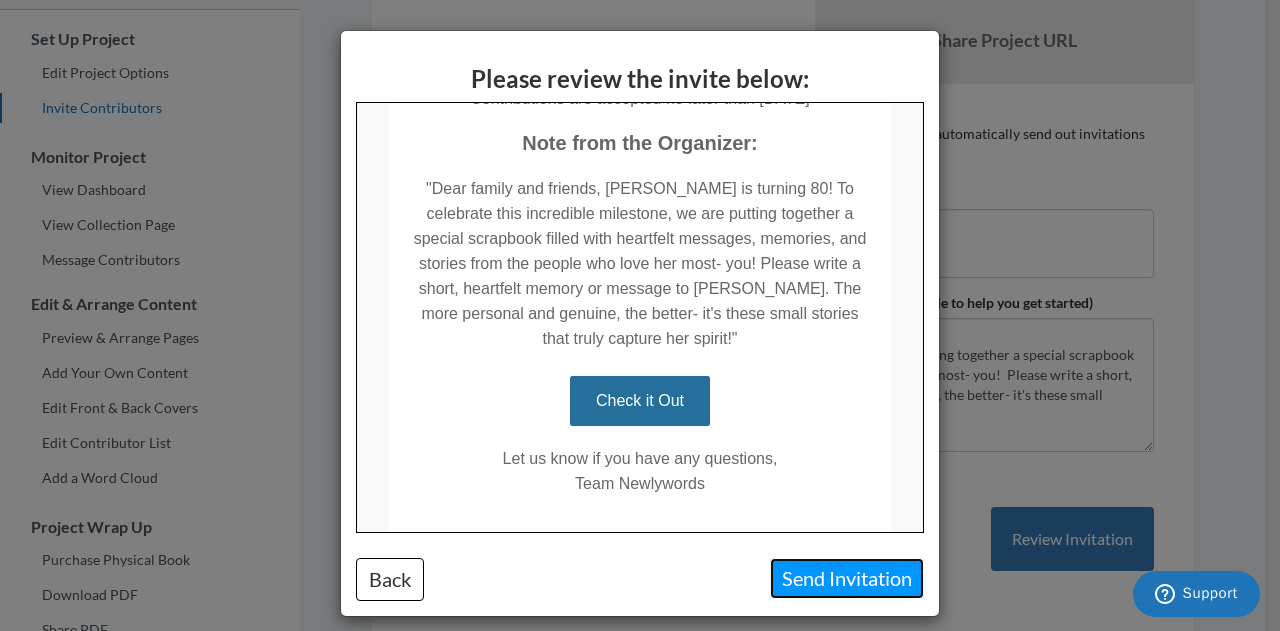 click on "Send Invitation" at bounding box center (847, 578) 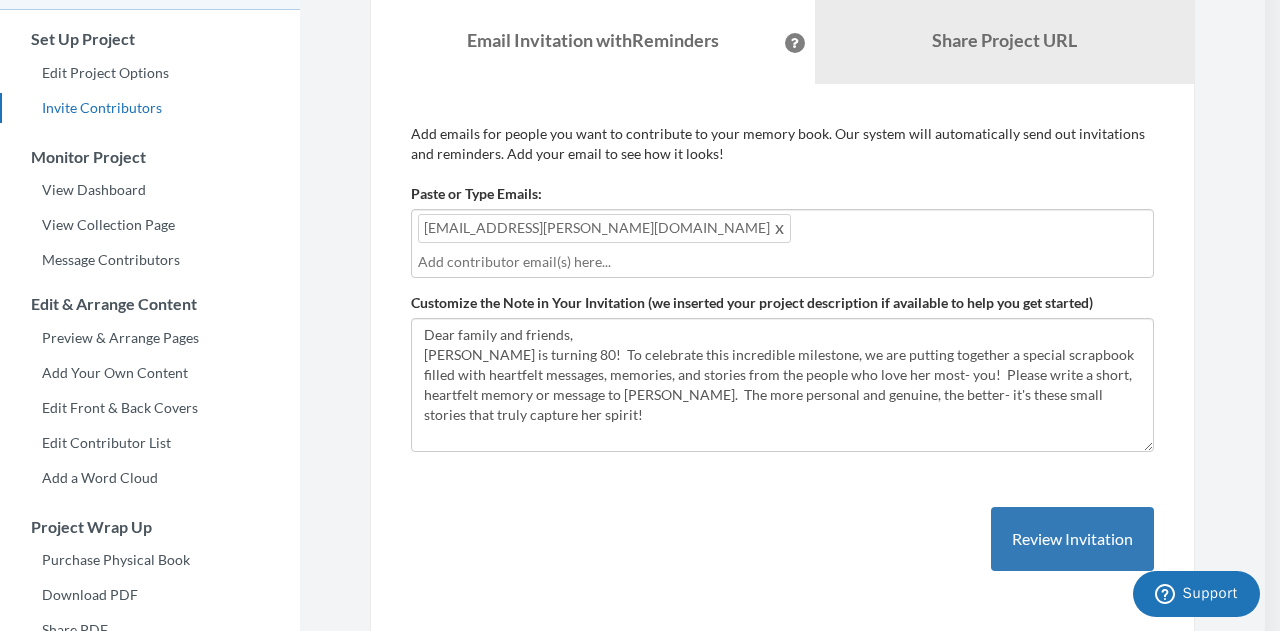 scroll, scrollTop: 0, scrollLeft: 0, axis: both 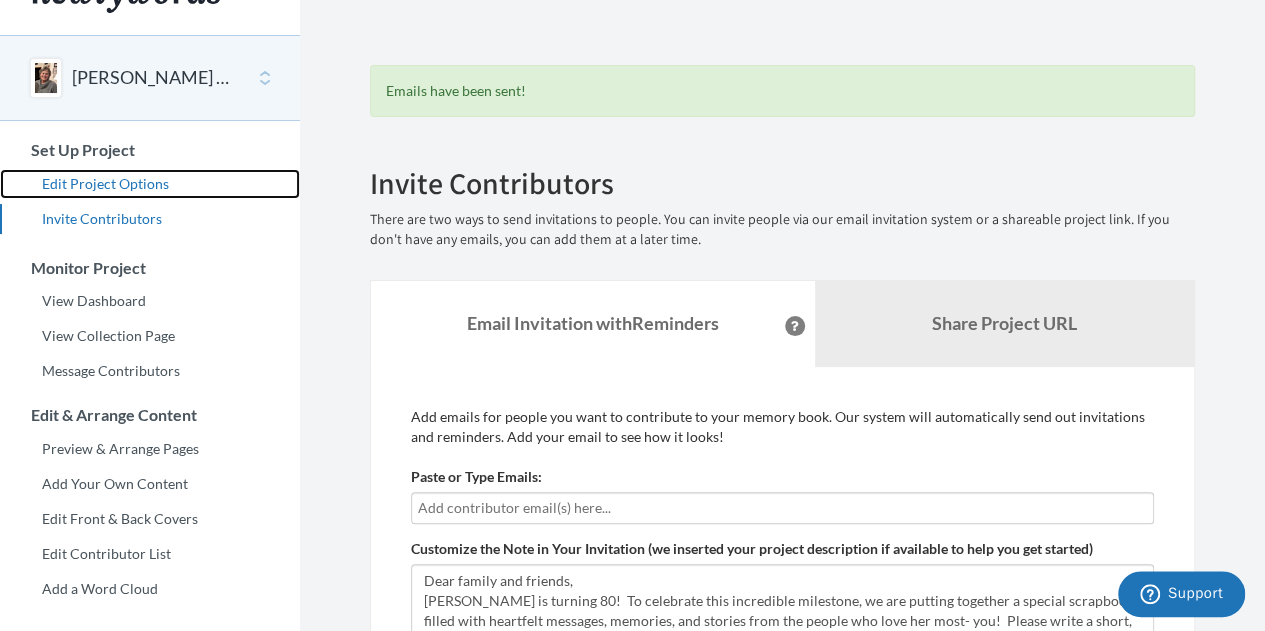 click on "Edit Project Options" at bounding box center (150, 184) 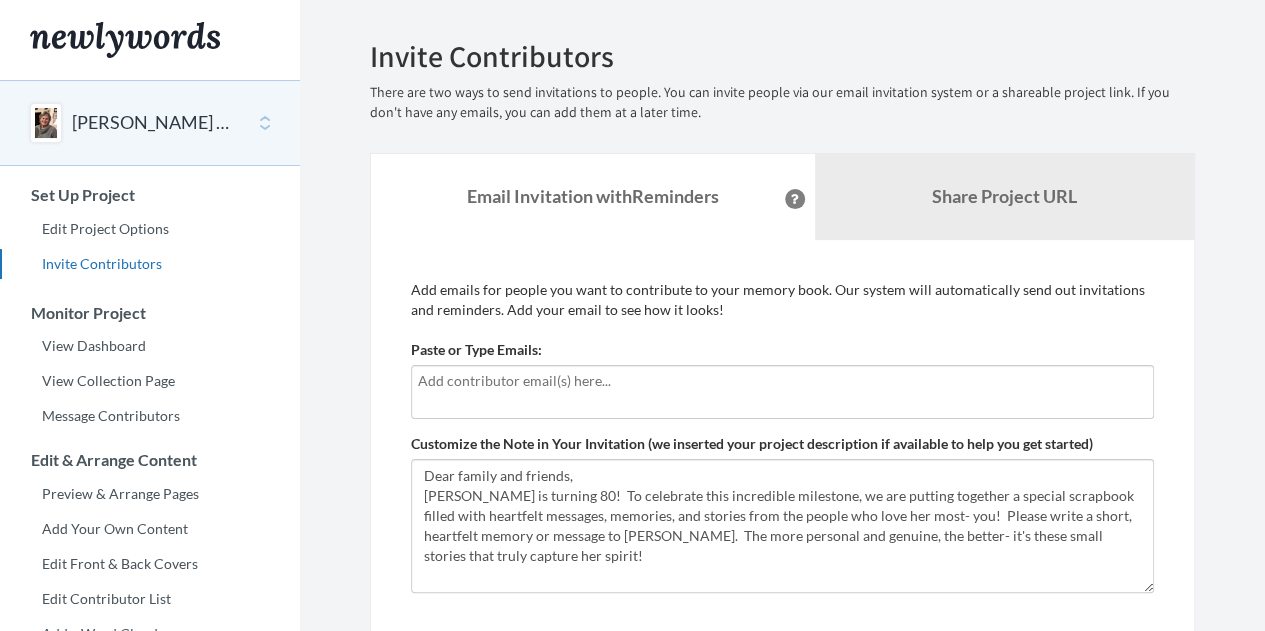 scroll, scrollTop: 0, scrollLeft: 0, axis: both 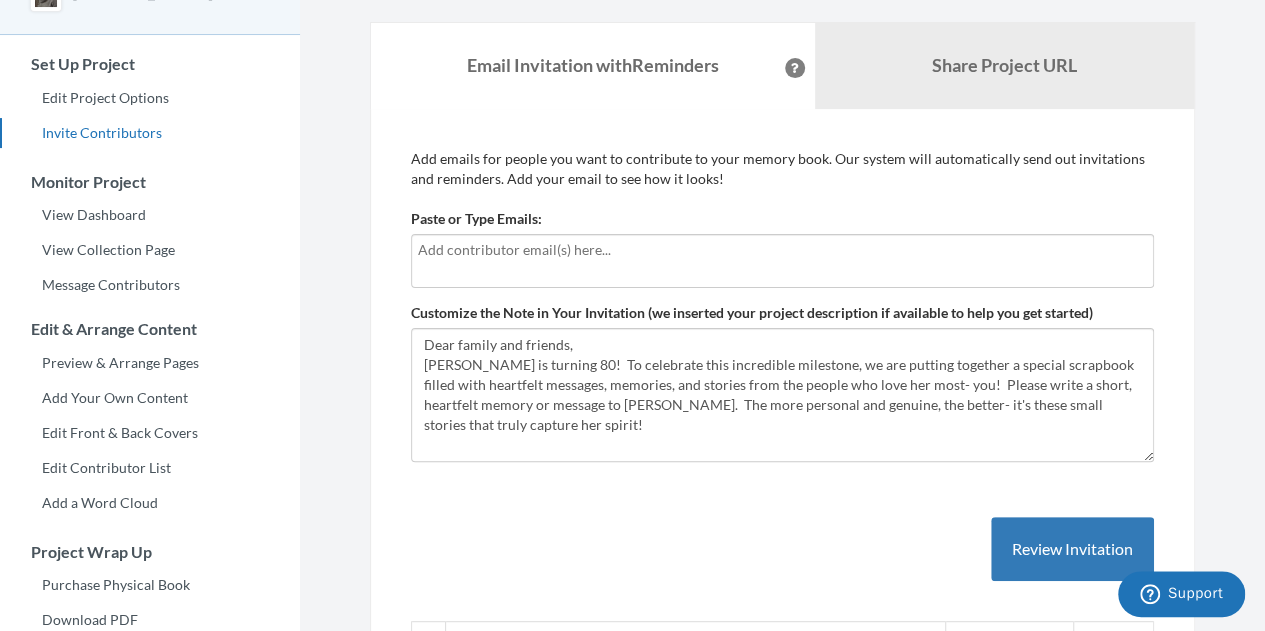 click at bounding box center [782, 250] 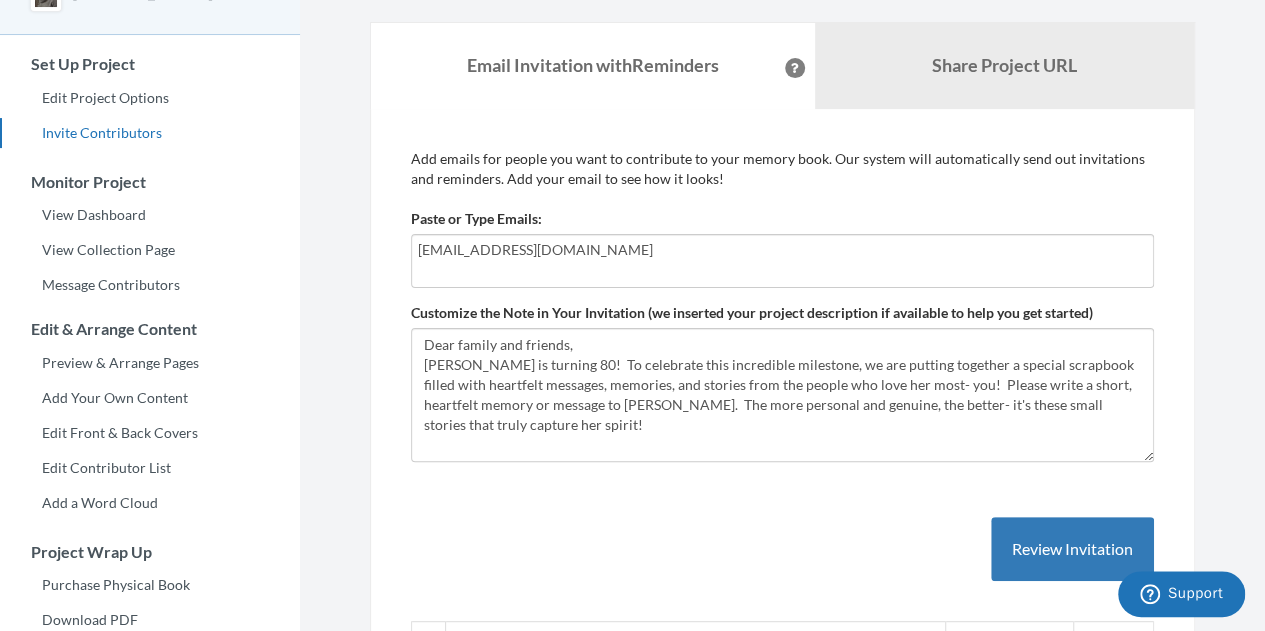 type on "[EMAIL_ADDRESS][DOMAIN_NAME]" 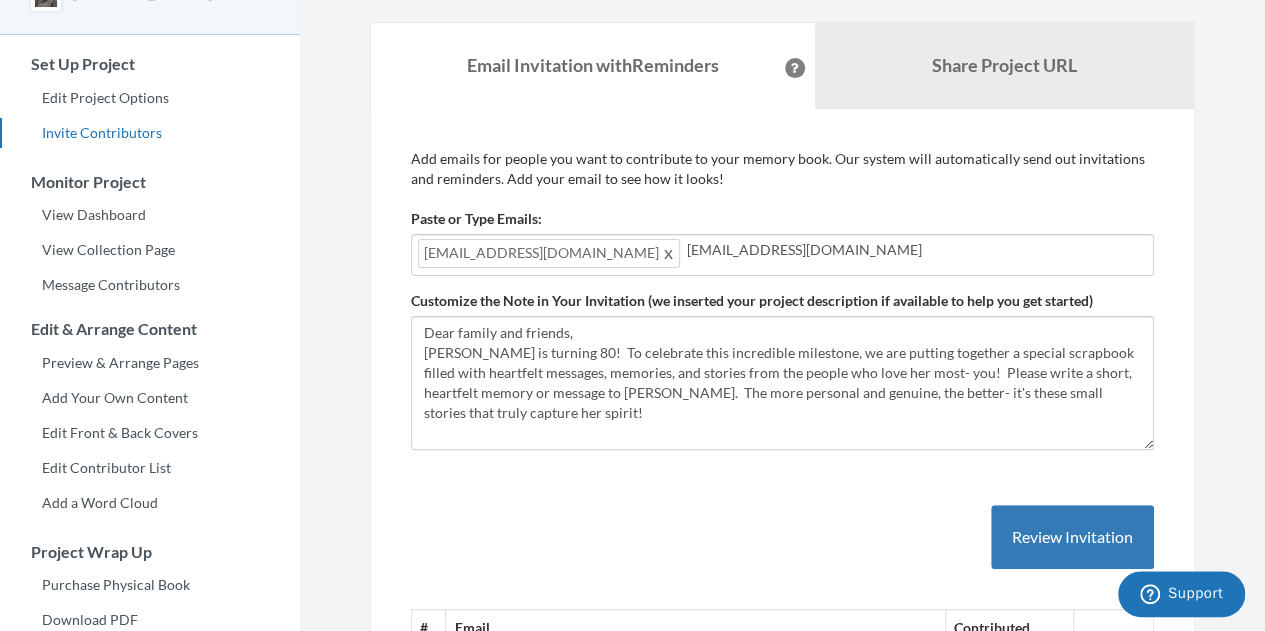type on "[EMAIL_ADDRESS][DOMAIN_NAME]" 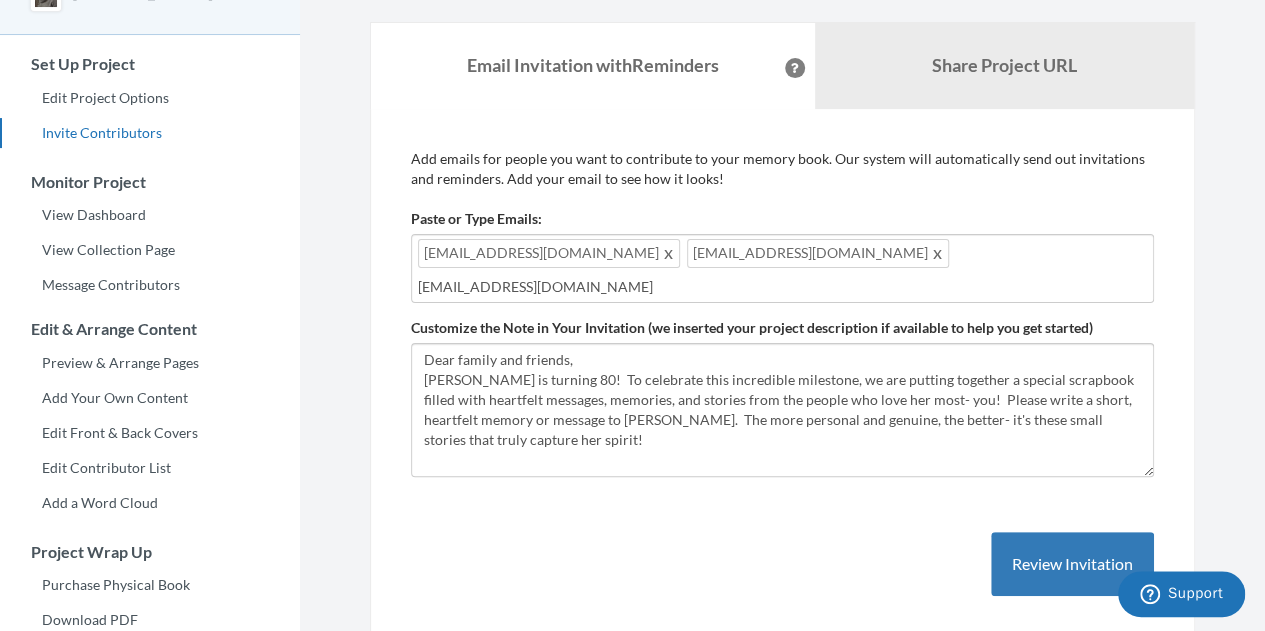 type on "[EMAIL_ADDRESS][DOMAIN_NAME]" 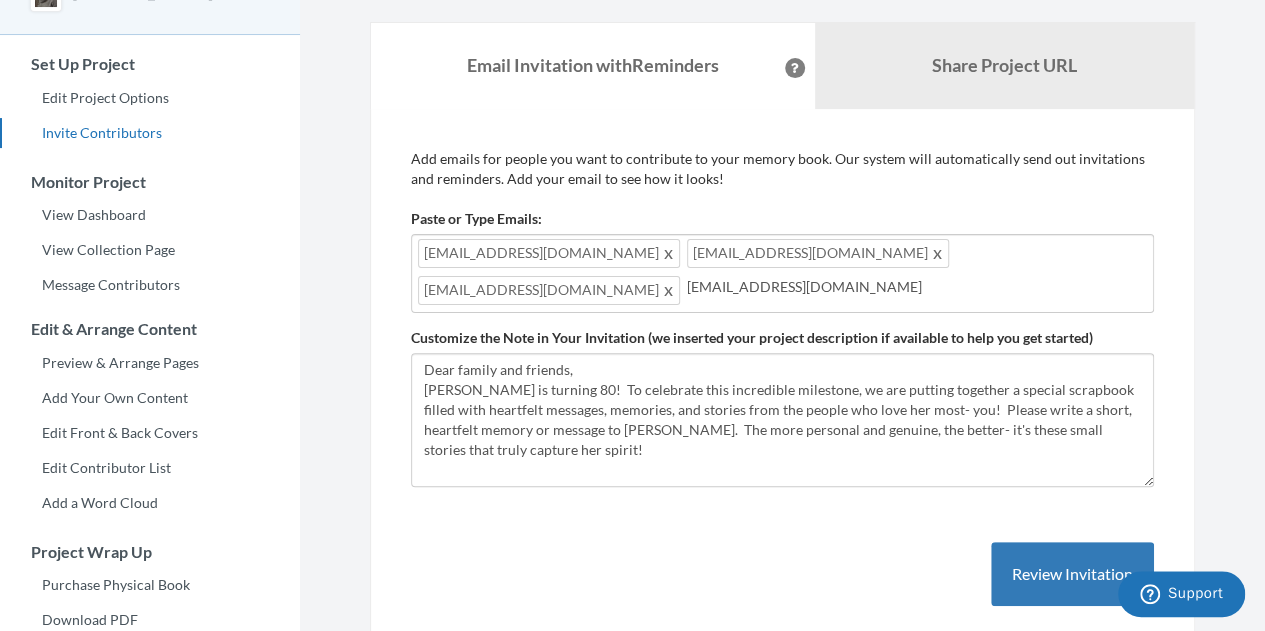 type on "[EMAIL_ADDRESS][DOMAIN_NAME]" 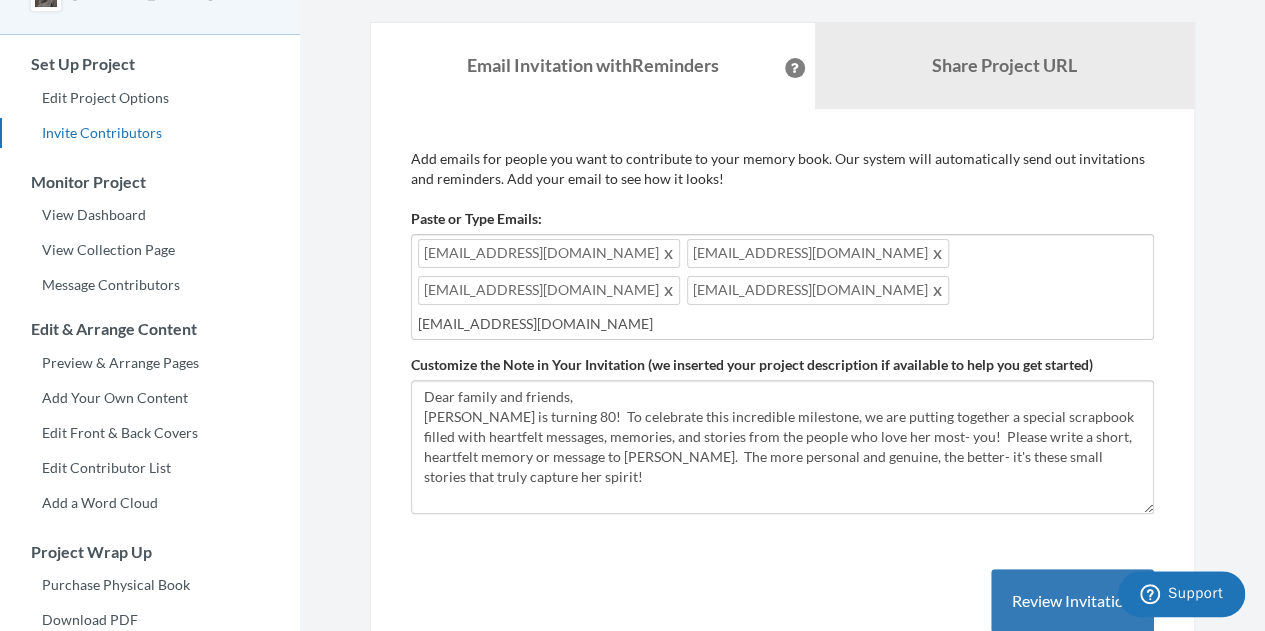 type on "[EMAIL_ADDRESS][DOMAIN_NAME]" 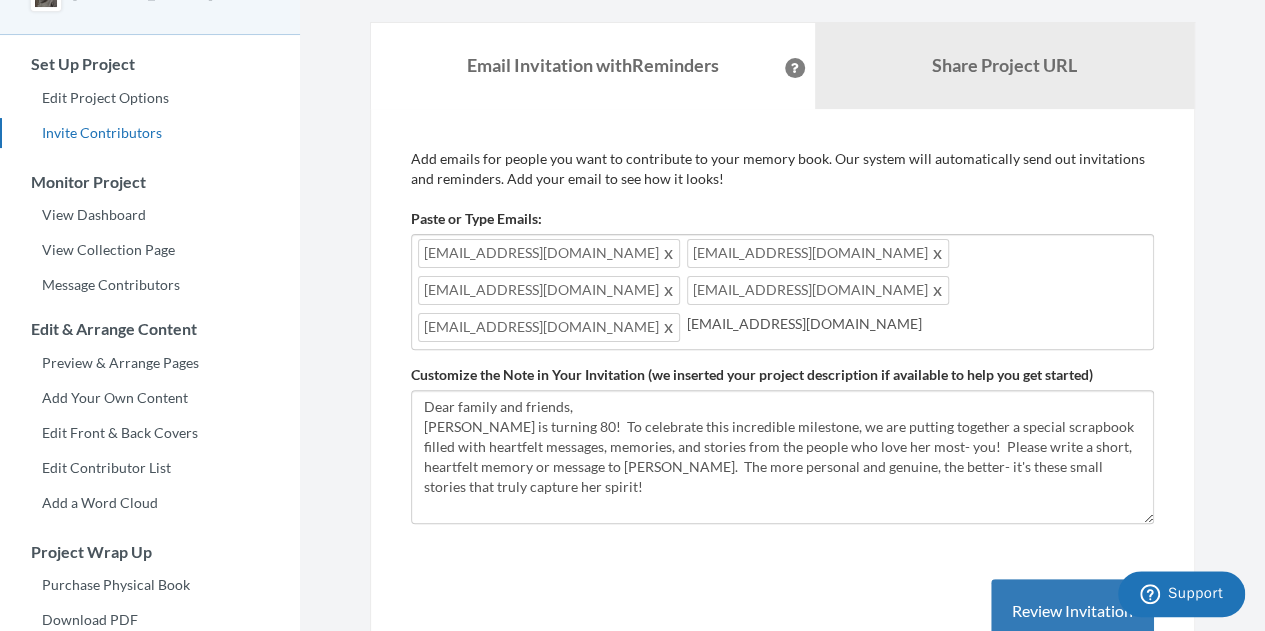 type on "[EMAIL_ADDRESS][DOMAIN_NAME]" 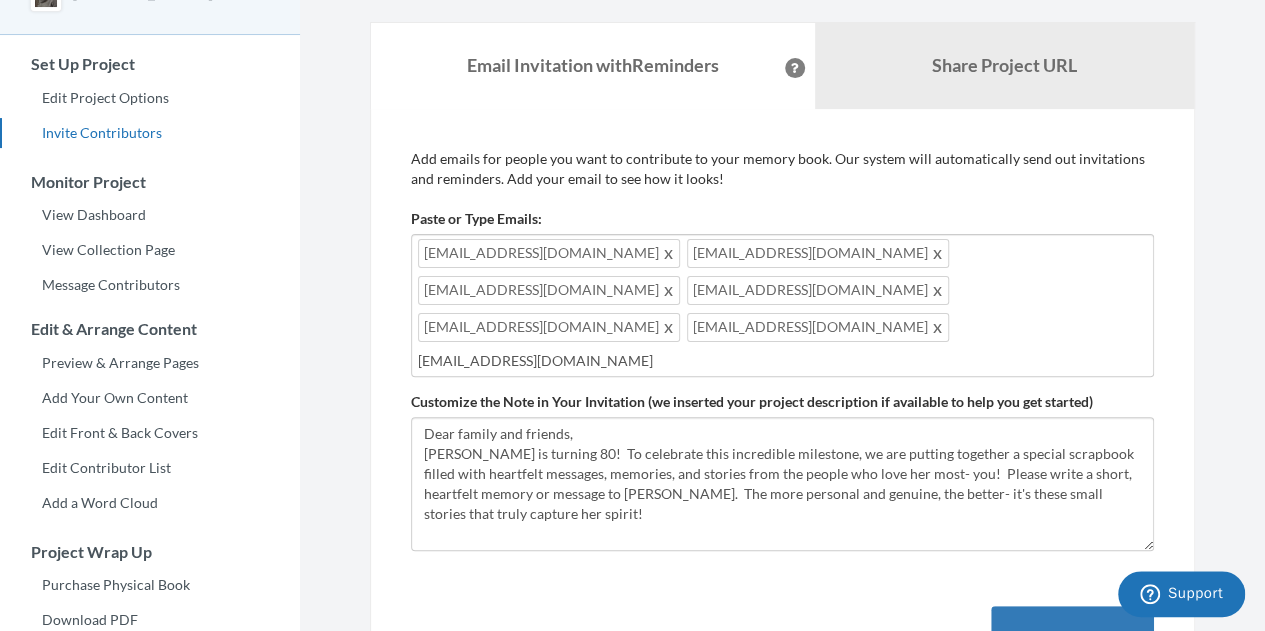 type on "[EMAIL_ADDRESS][DOMAIN_NAME]" 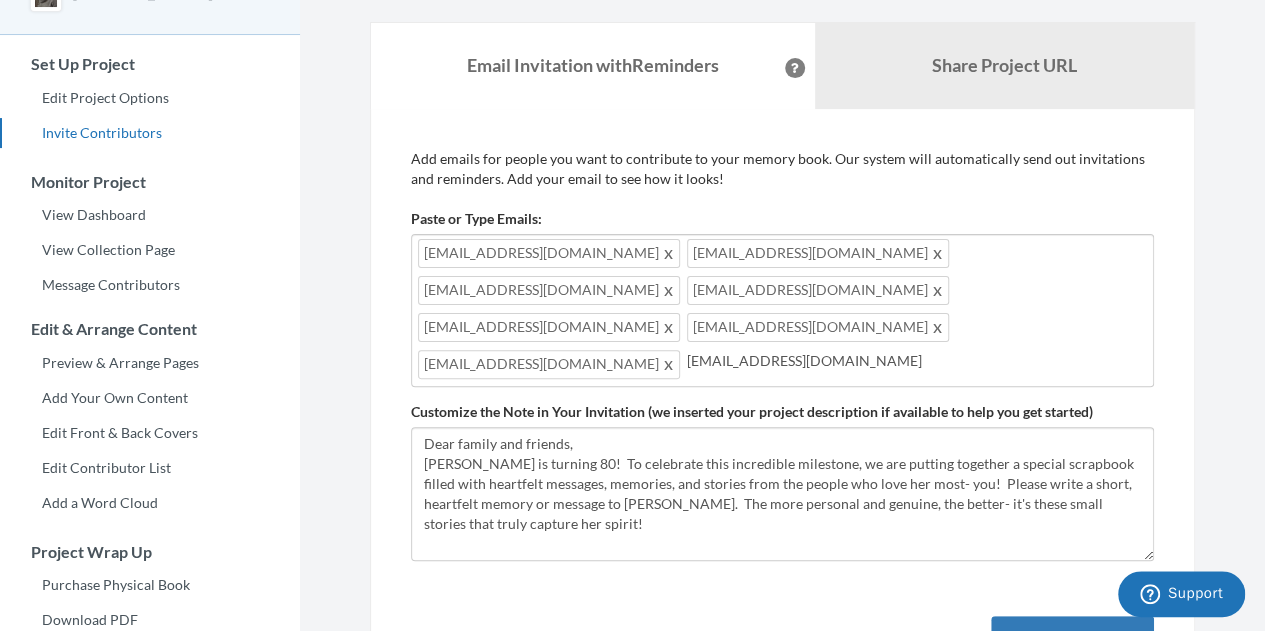 type on "[EMAIL_ADDRESS][DOMAIN_NAME]" 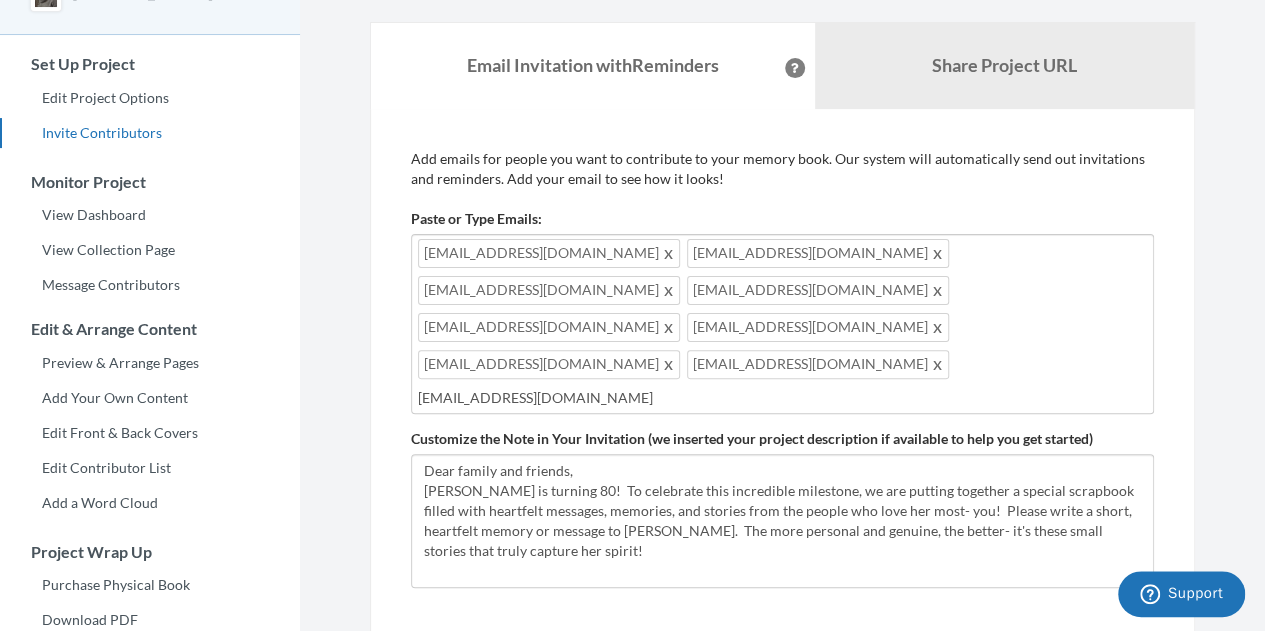 type on "[EMAIL_ADDRESS][DOMAIN_NAME]" 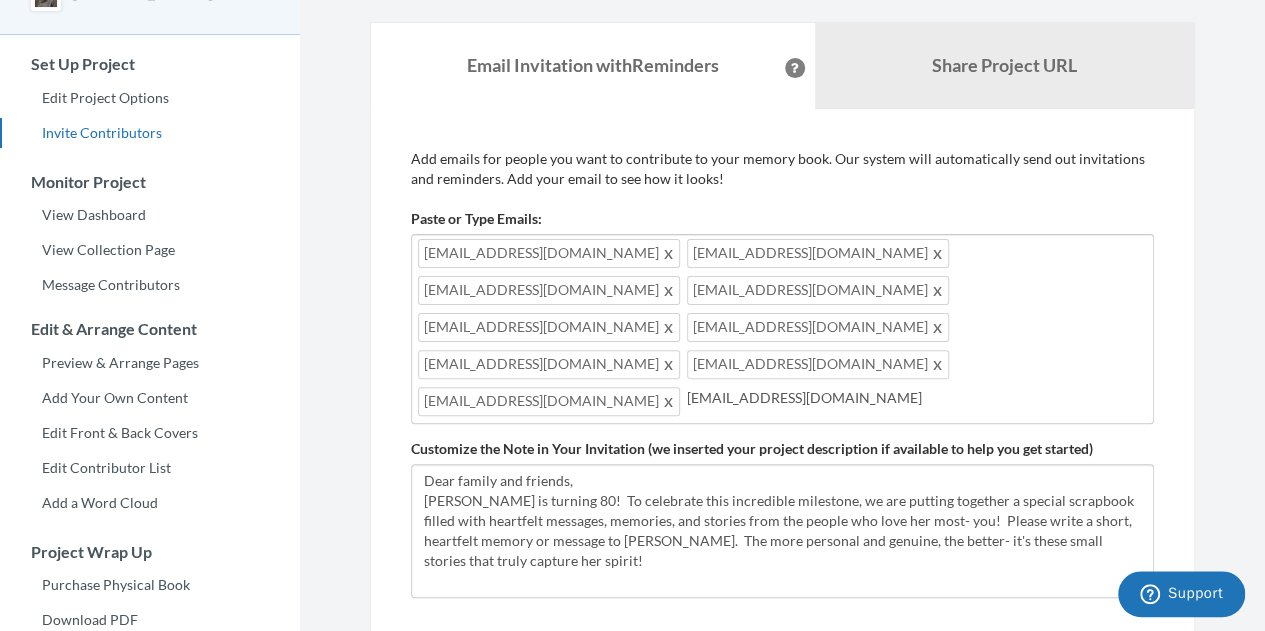 type on "[EMAIL_ADDRESS][DOMAIN_NAME]" 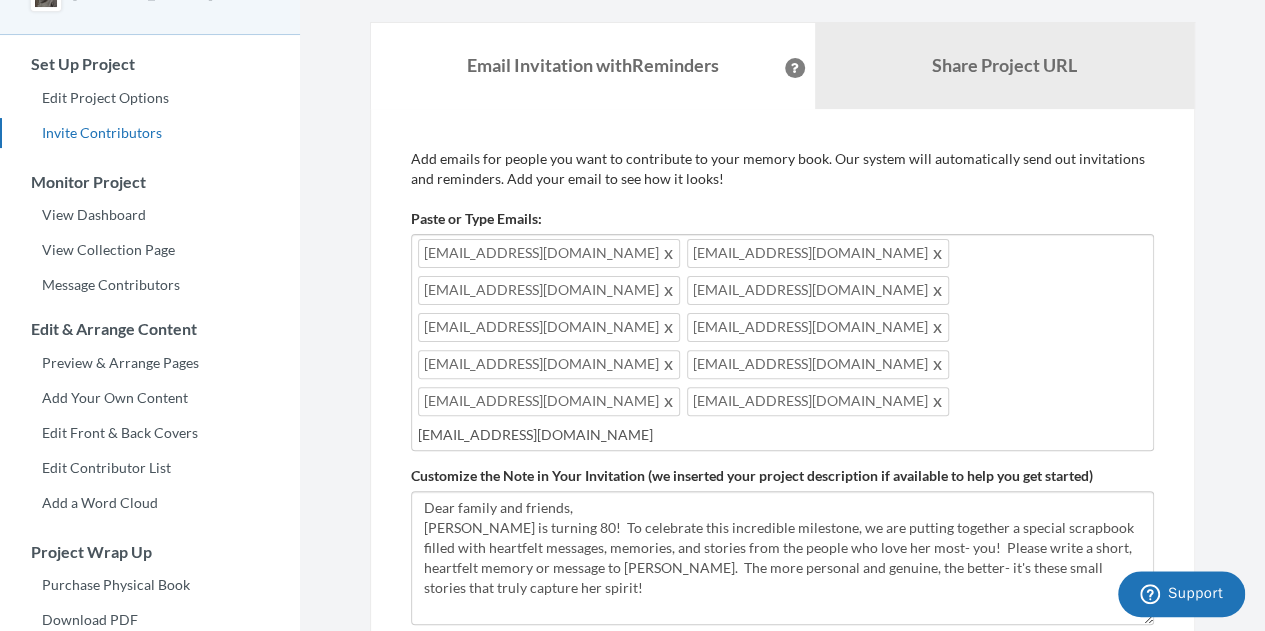 type on "[EMAIL_ADDRESS][DOMAIN_NAME]" 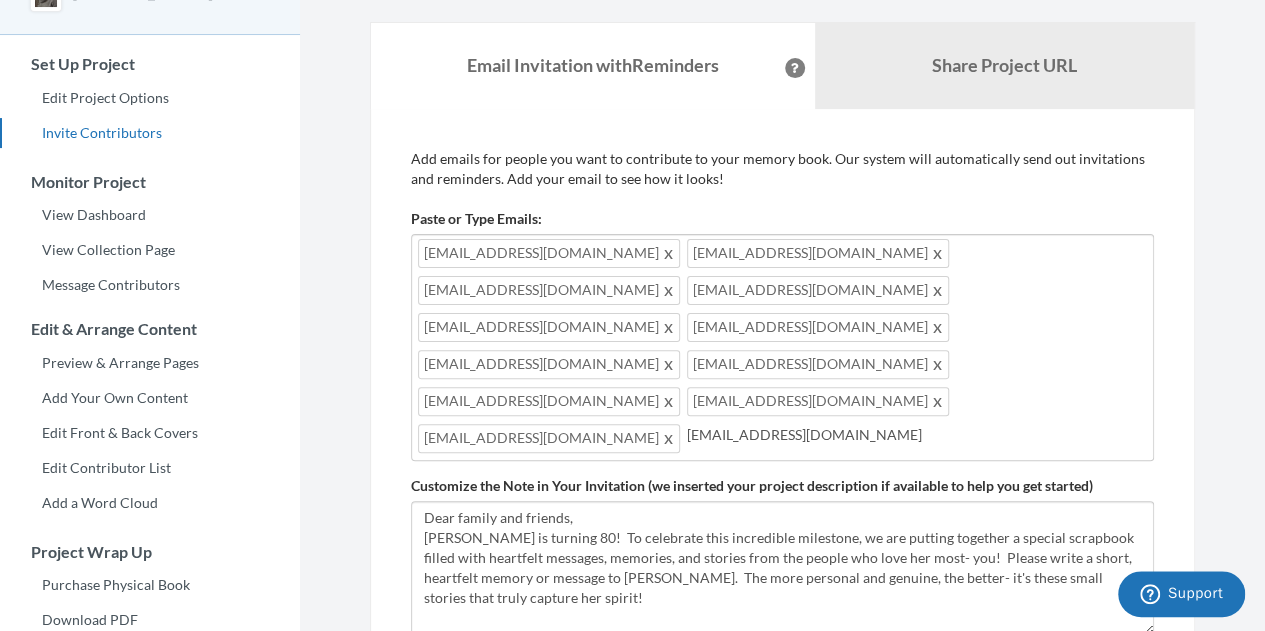 type on "[EMAIL_ADDRESS][DOMAIN_NAME]" 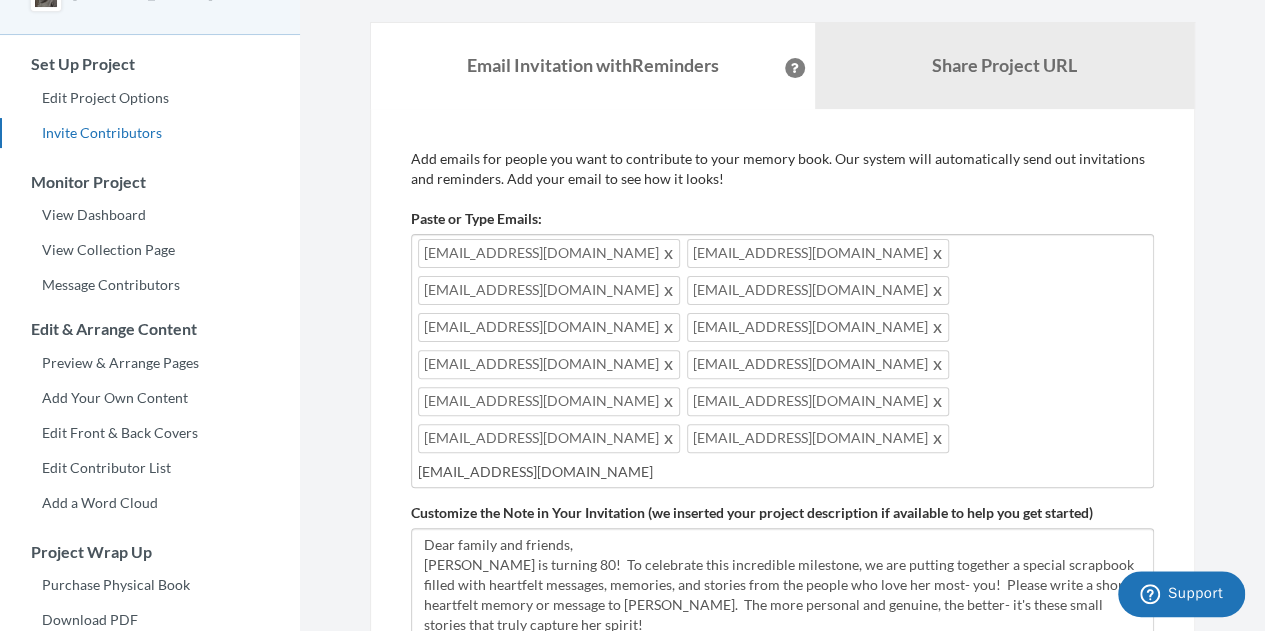 type on "[EMAIL_ADDRESS][DOMAIN_NAME]" 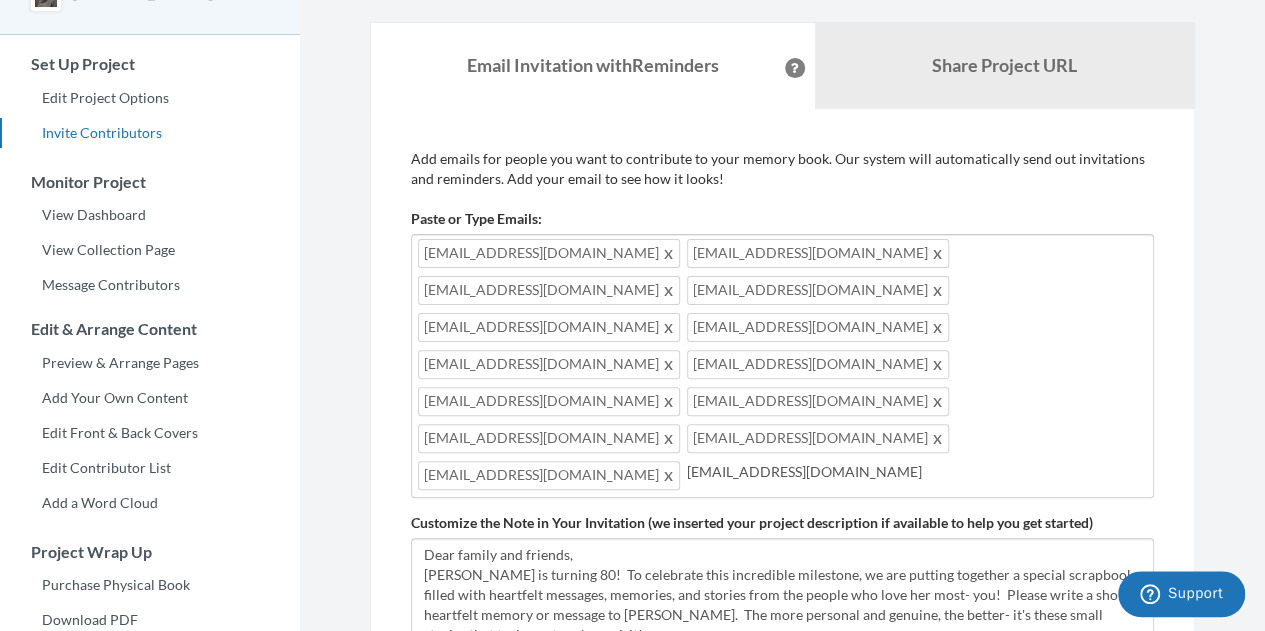 type on "[EMAIL_ADDRESS][DOMAIN_NAME]" 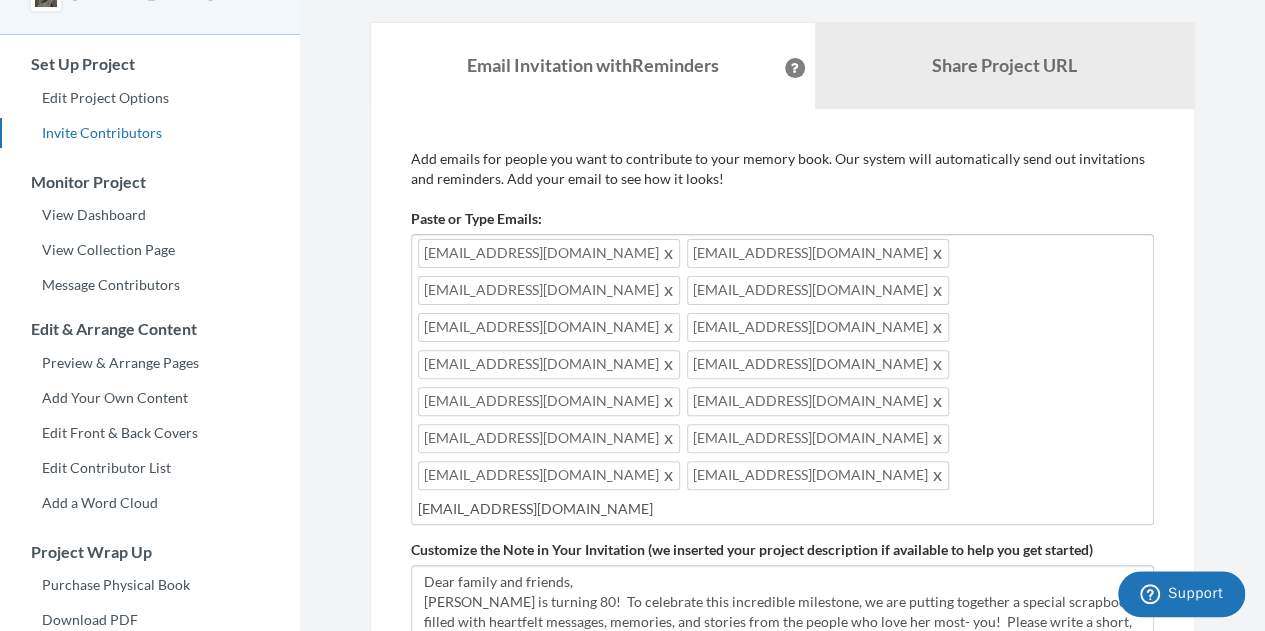 type on "[EMAIL_ADDRESS][DOMAIN_NAME]" 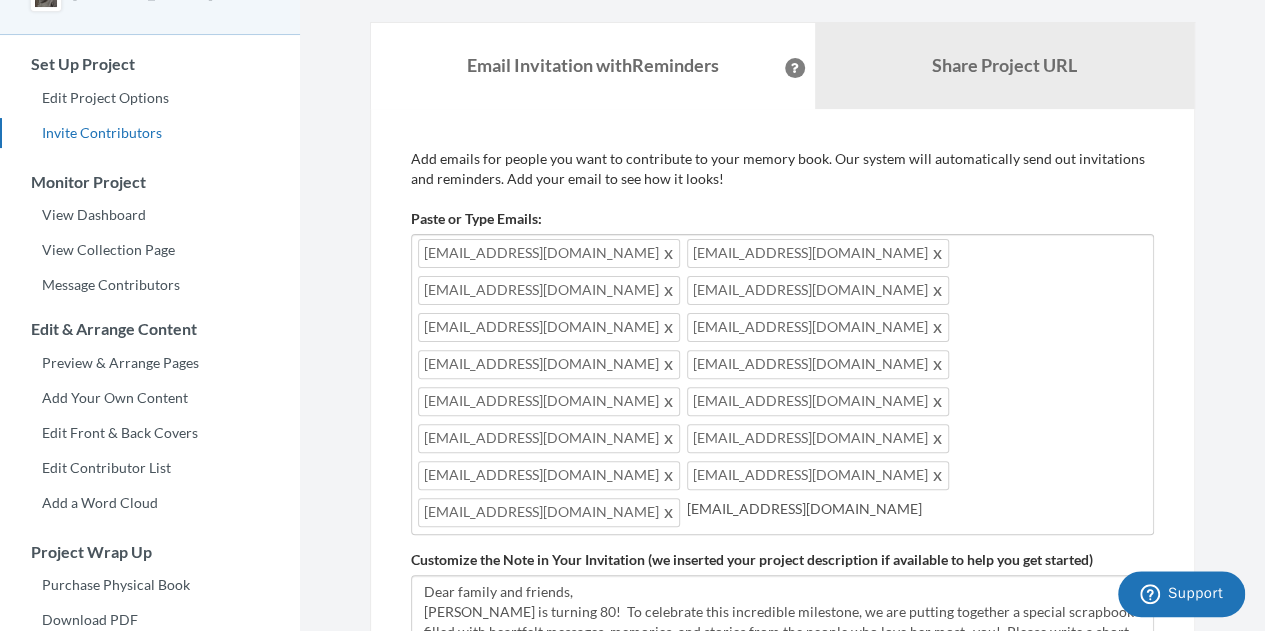 type on "[EMAIL_ADDRESS][DOMAIN_NAME]" 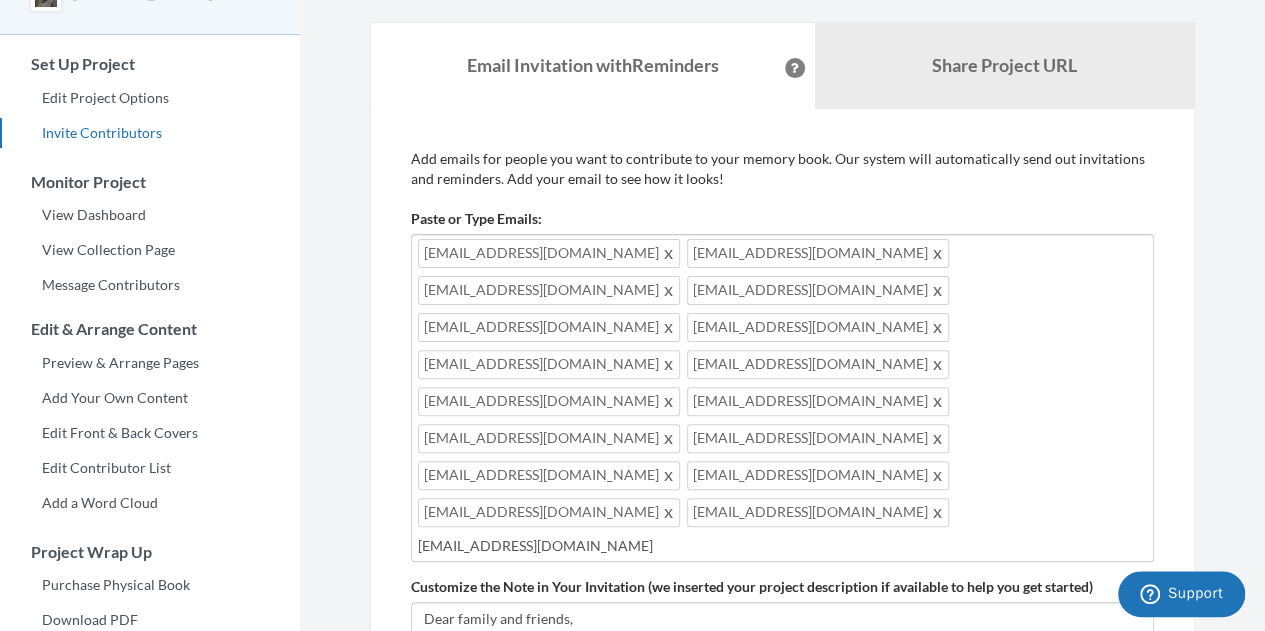 type on "[EMAIL_ADDRESS][DOMAIN_NAME]" 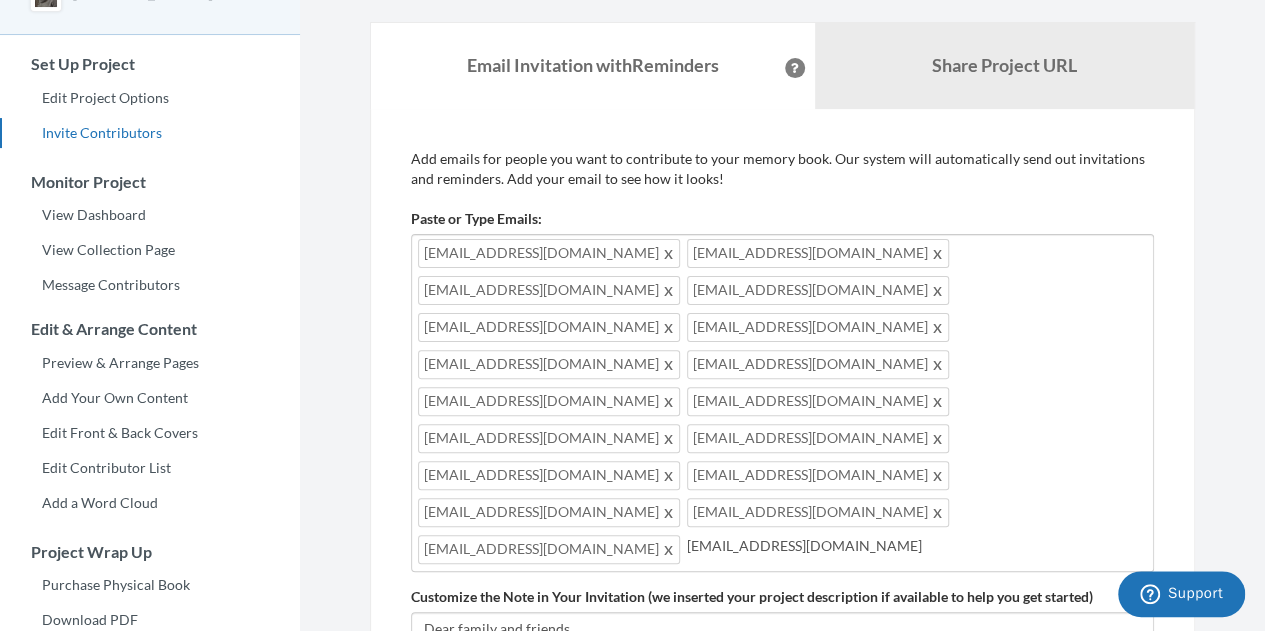 type on "[EMAIL_ADDRESS][DOMAIN_NAME]" 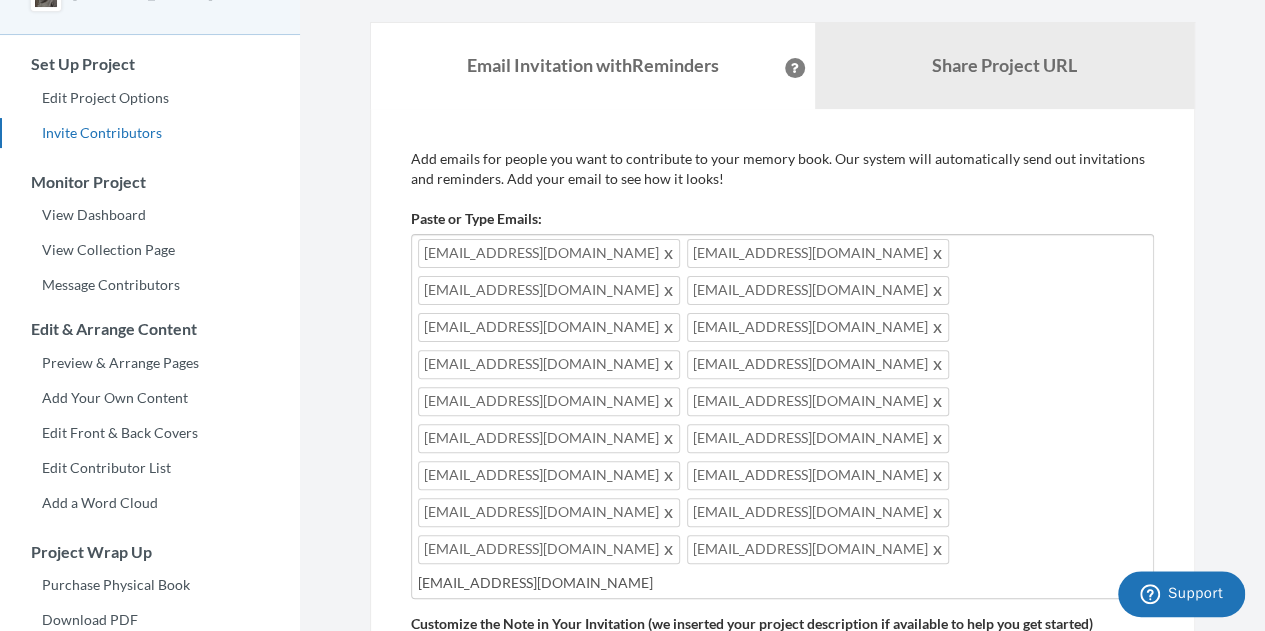 type on "[EMAIL_ADDRESS][DOMAIN_NAME]" 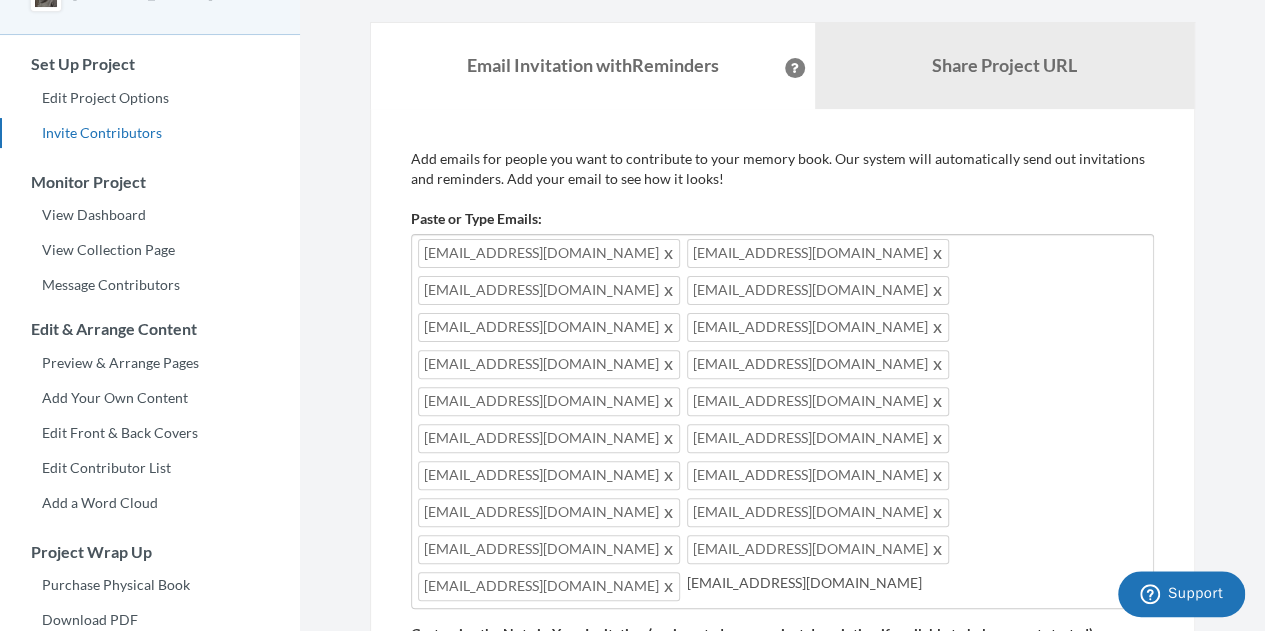 type on "[EMAIL_ADDRESS][DOMAIN_NAME]" 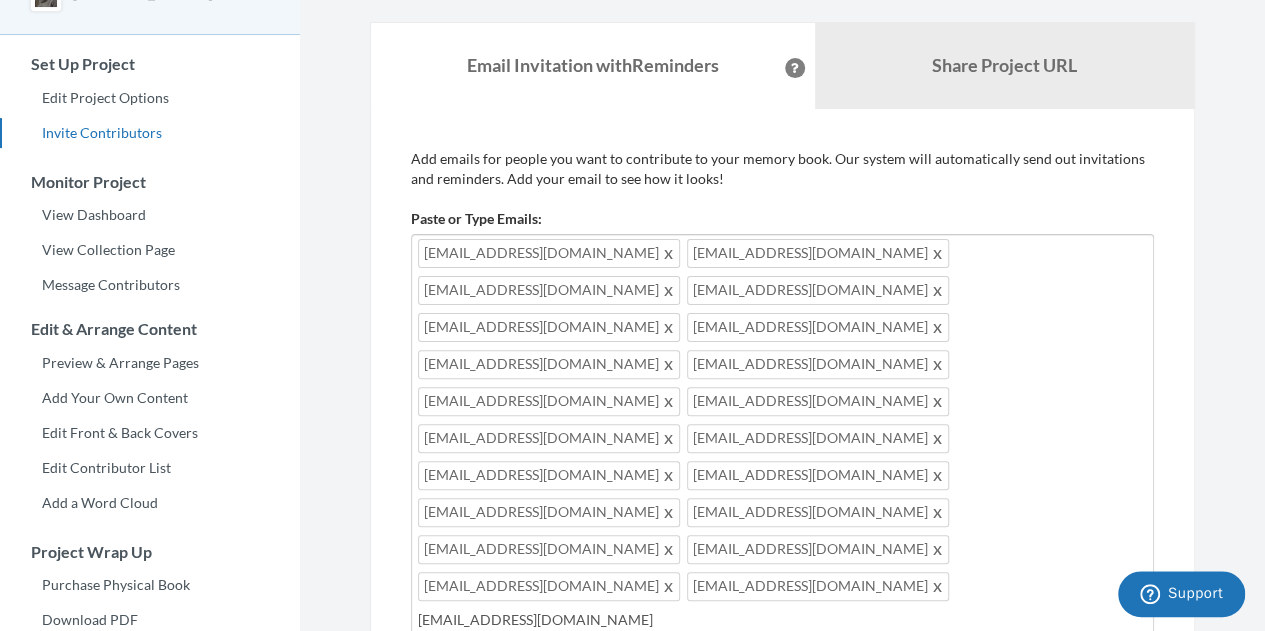 type on "[EMAIL_ADDRESS][DOMAIN_NAME]" 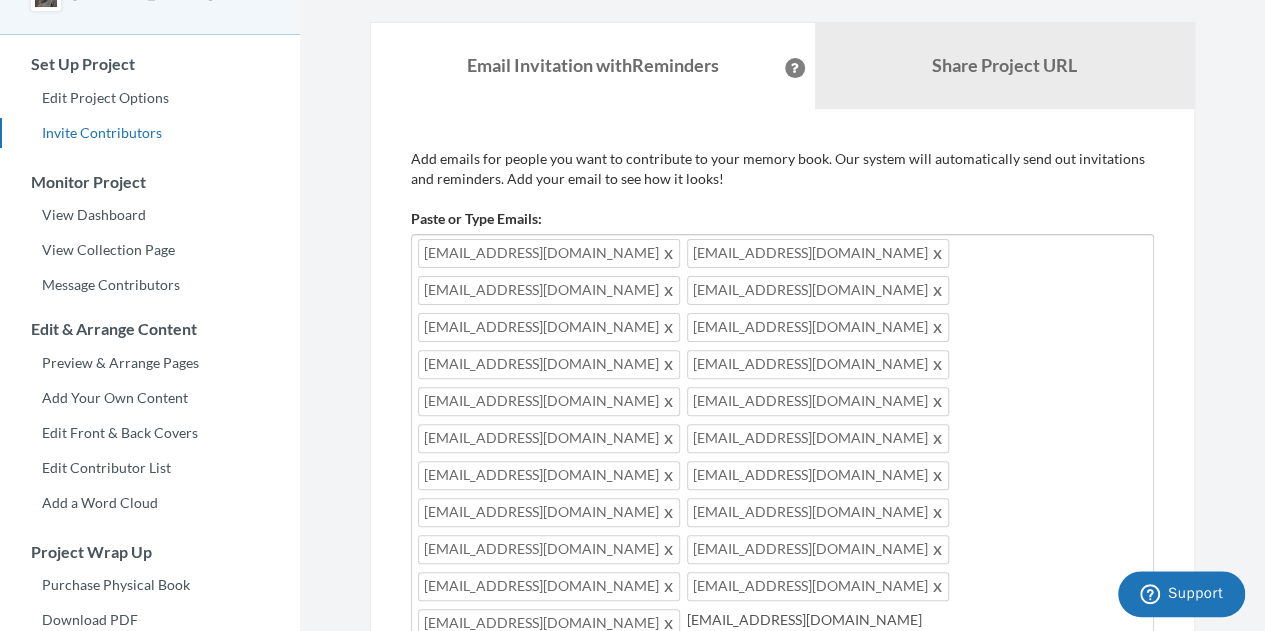 type on "[EMAIL_ADDRESS][DOMAIN_NAME]" 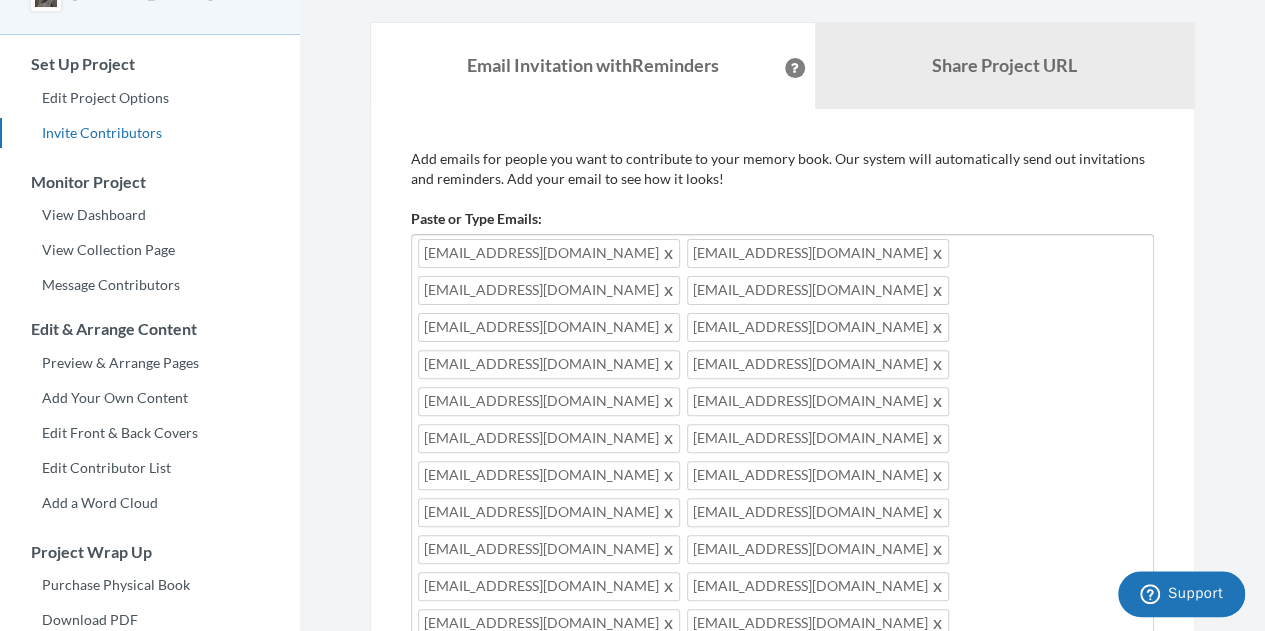 type on "[PERSON_NAME][EMAIL_ADDRESS][DOMAIN_NAME]" 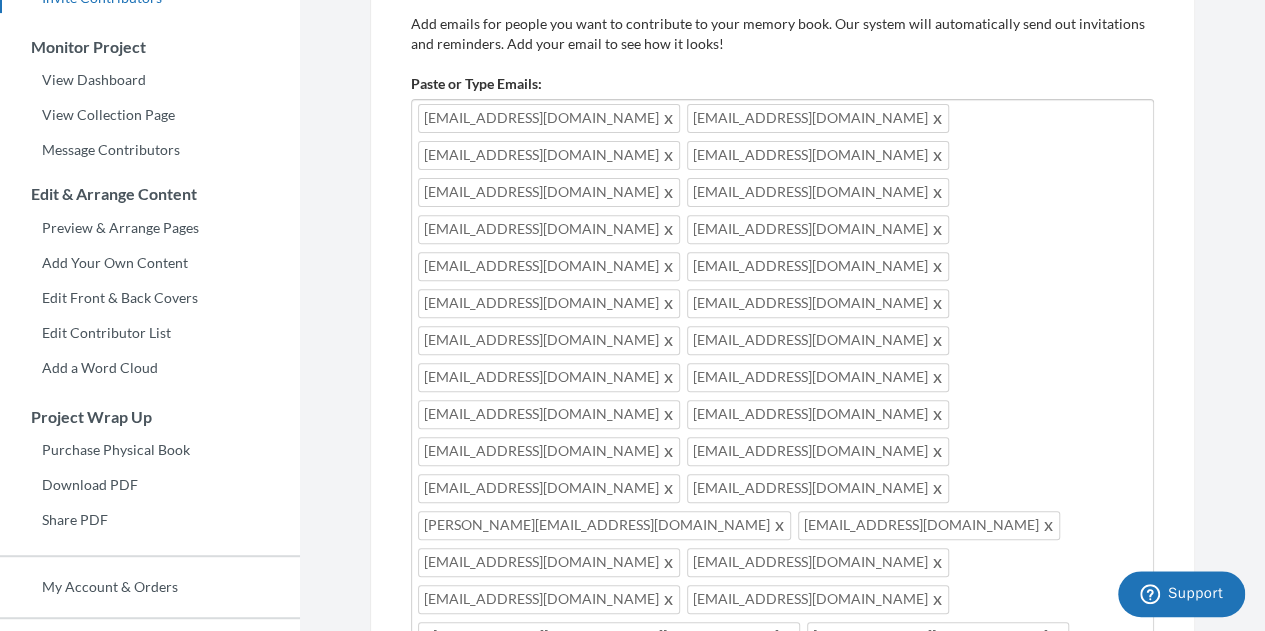scroll, scrollTop: 267, scrollLeft: 0, axis: vertical 